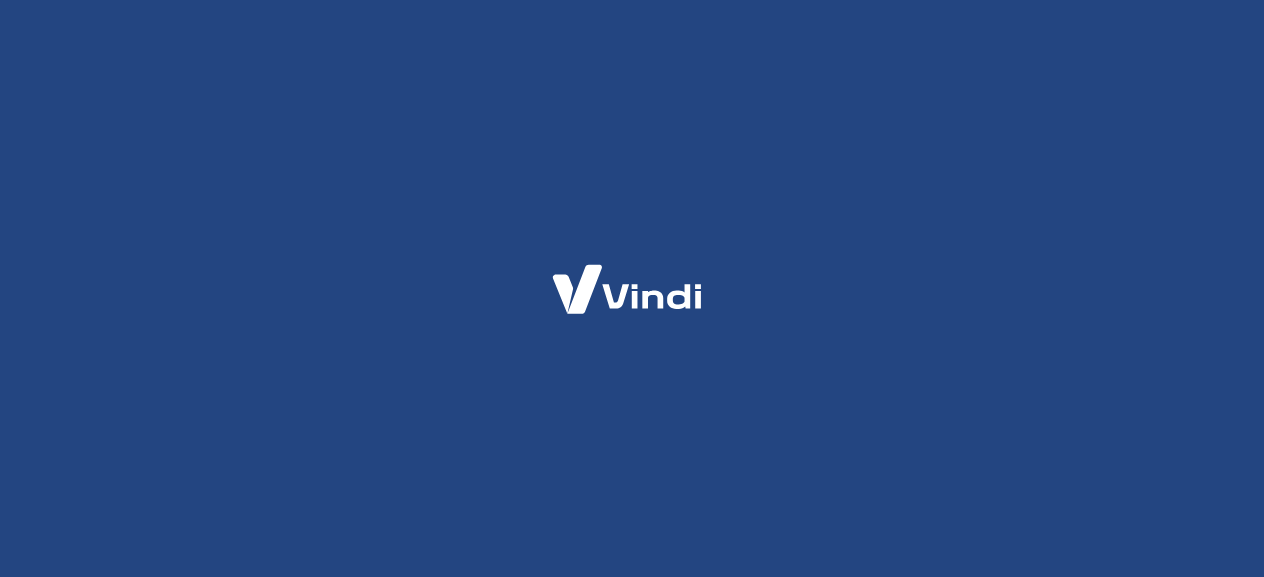 scroll, scrollTop: 0, scrollLeft: 0, axis: both 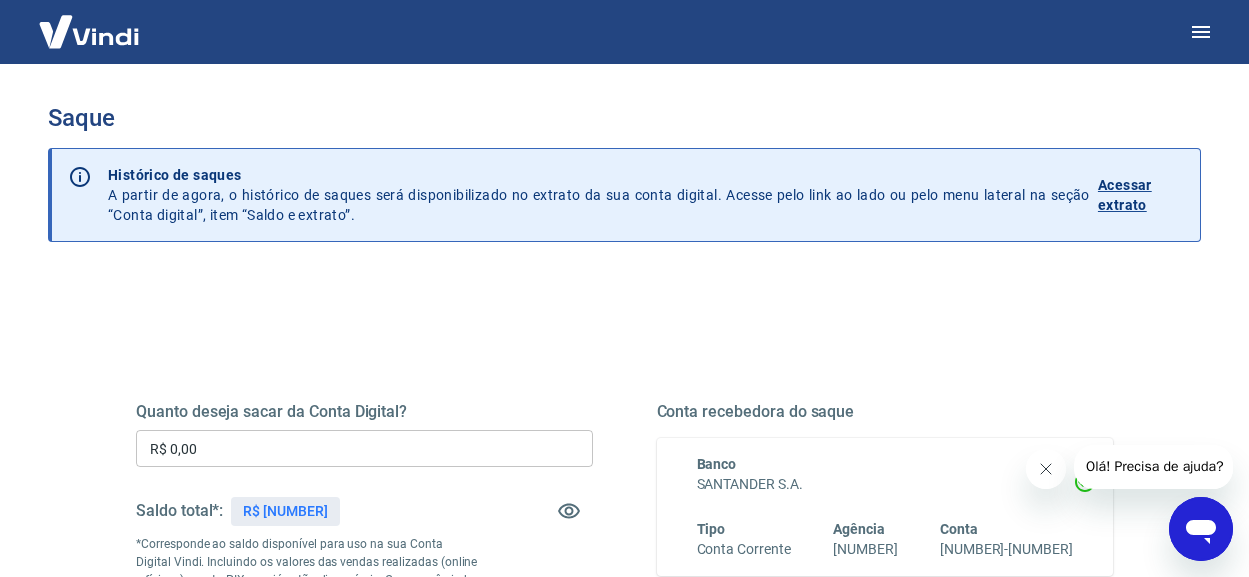 click on "R$ 0,00" at bounding box center (364, 448) 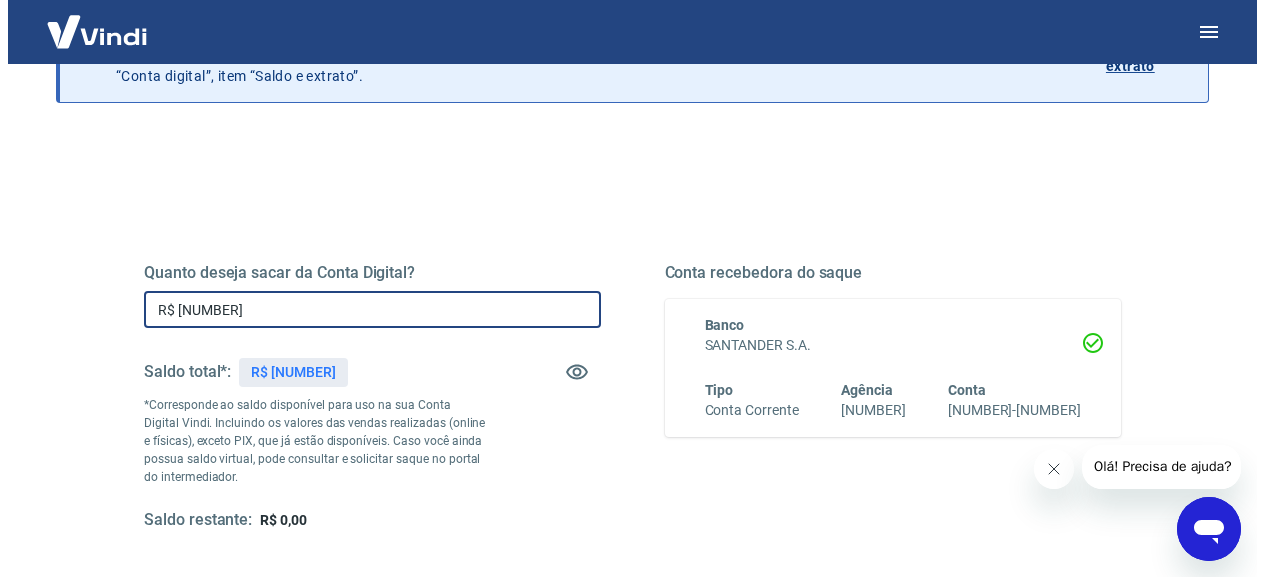 scroll, scrollTop: 200, scrollLeft: 0, axis: vertical 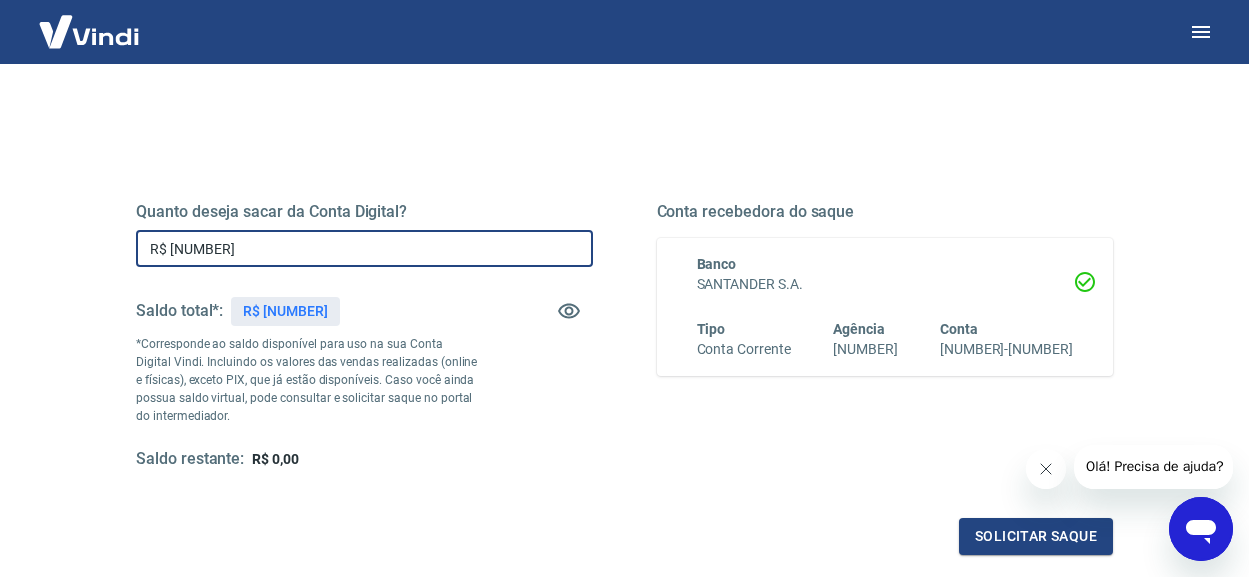 type on "R$ 67.088,97" 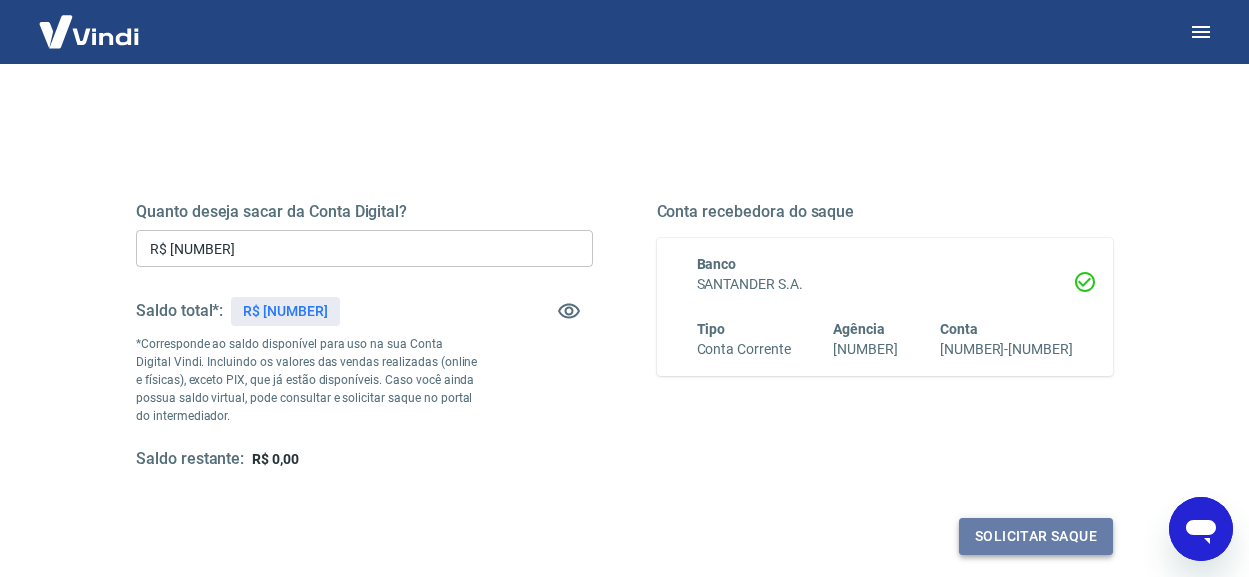 click on "Solicitar saque" at bounding box center (1036, 536) 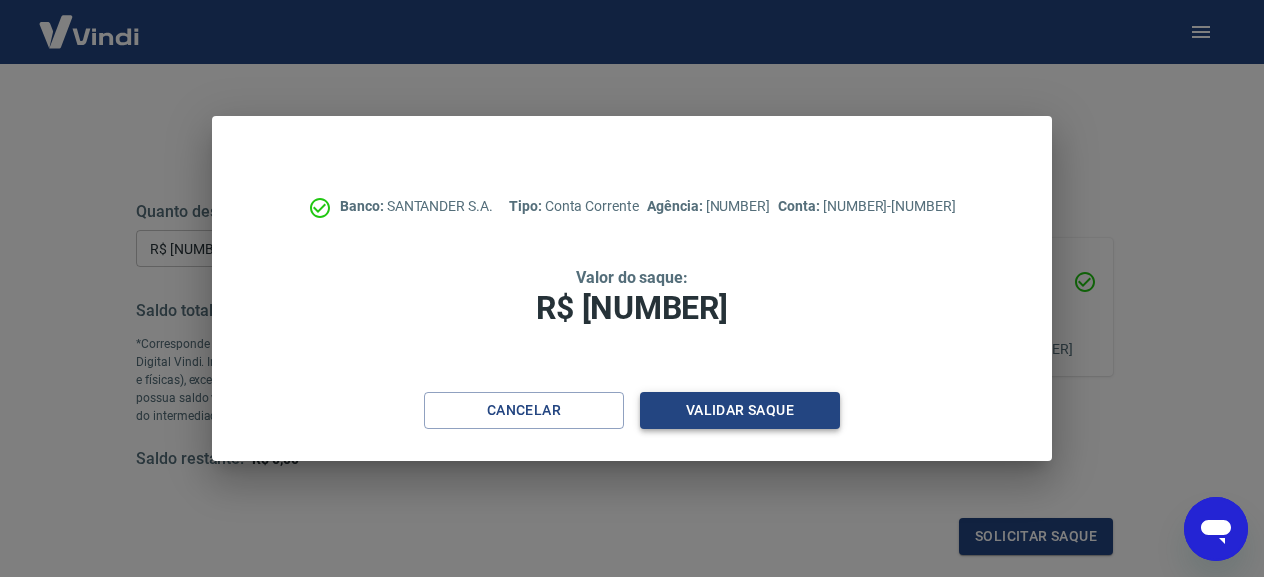 click on "Validar saque" at bounding box center (740, 410) 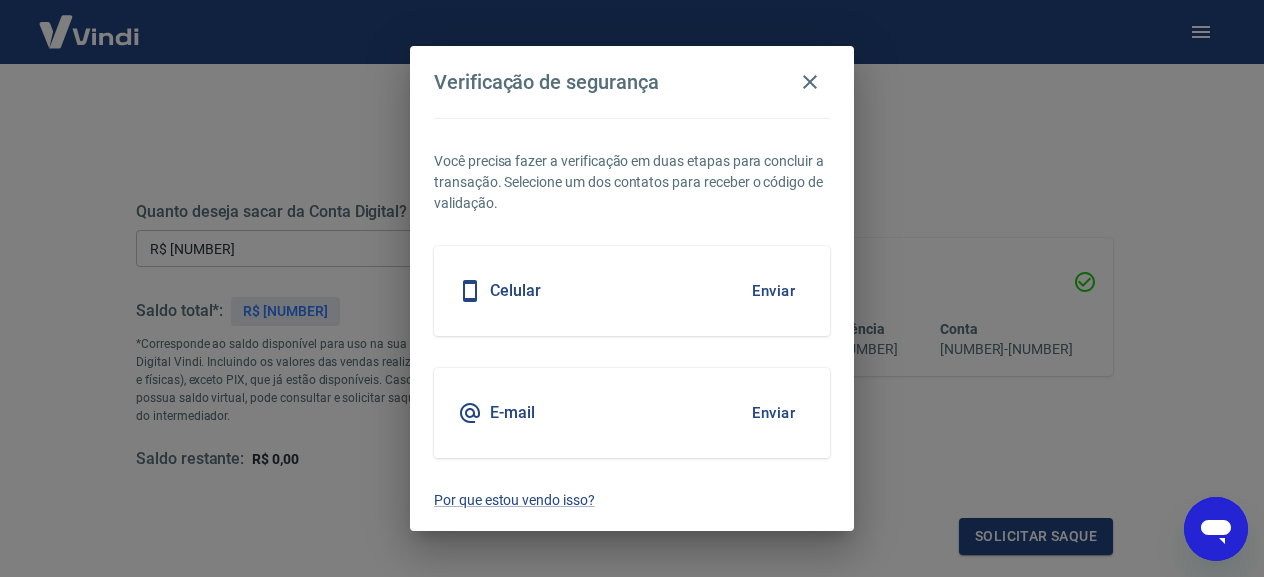 click on "Enviar" at bounding box center (773, 413) 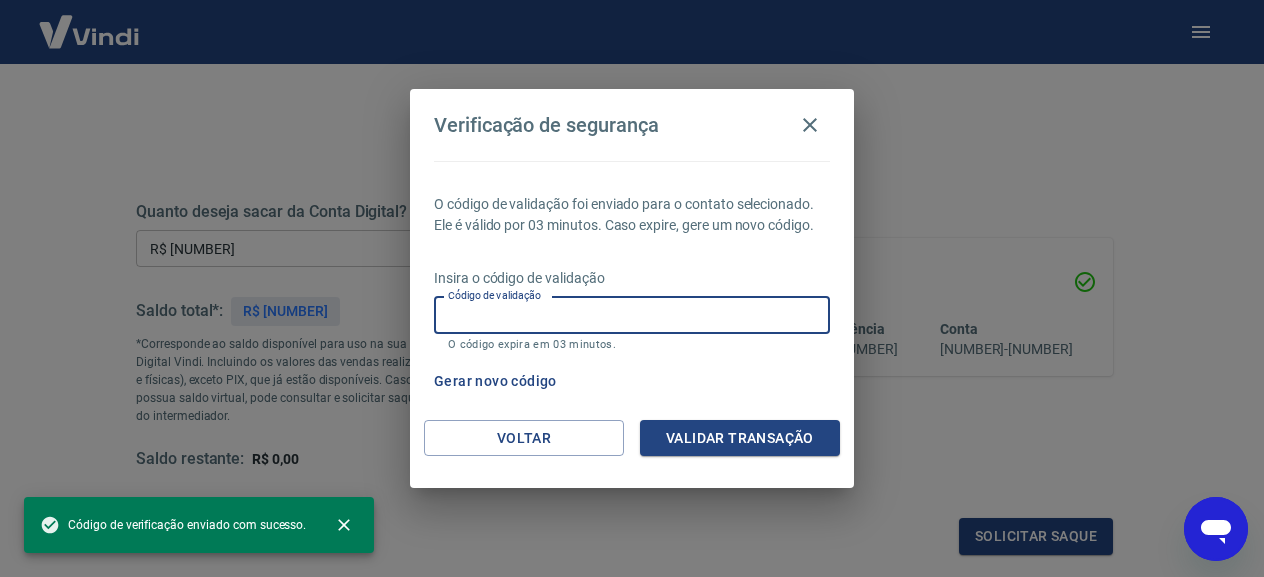 drag, startPoint x: 697, startPoint y: 313, endPoint x: 720, endPoint y: 354, distance: 47.010635 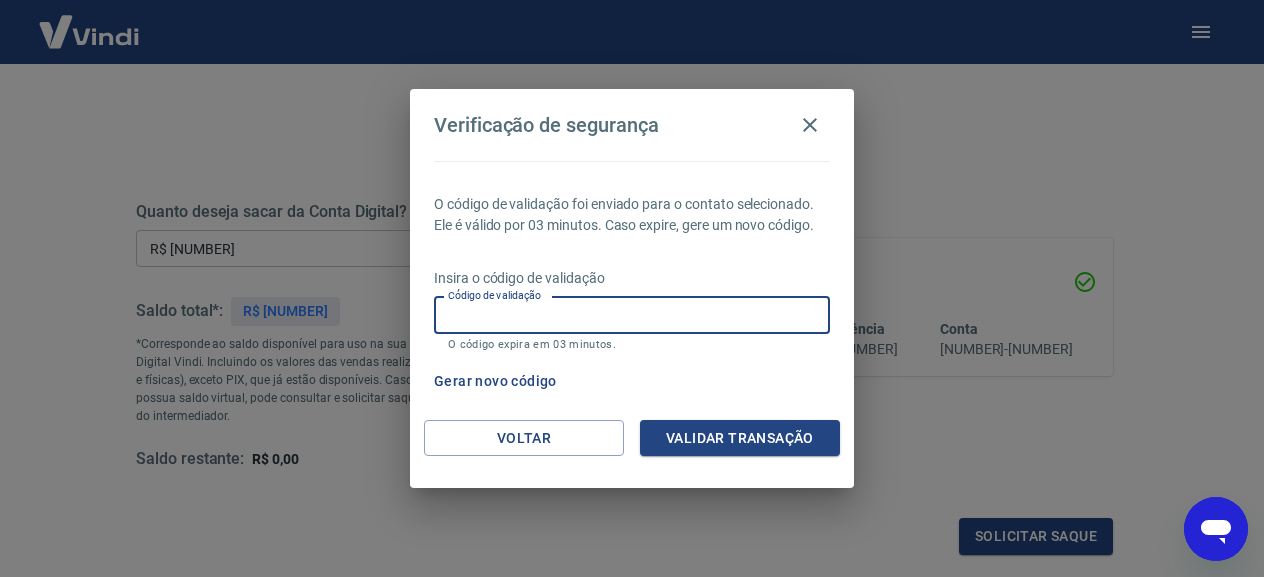 paste on "693078" 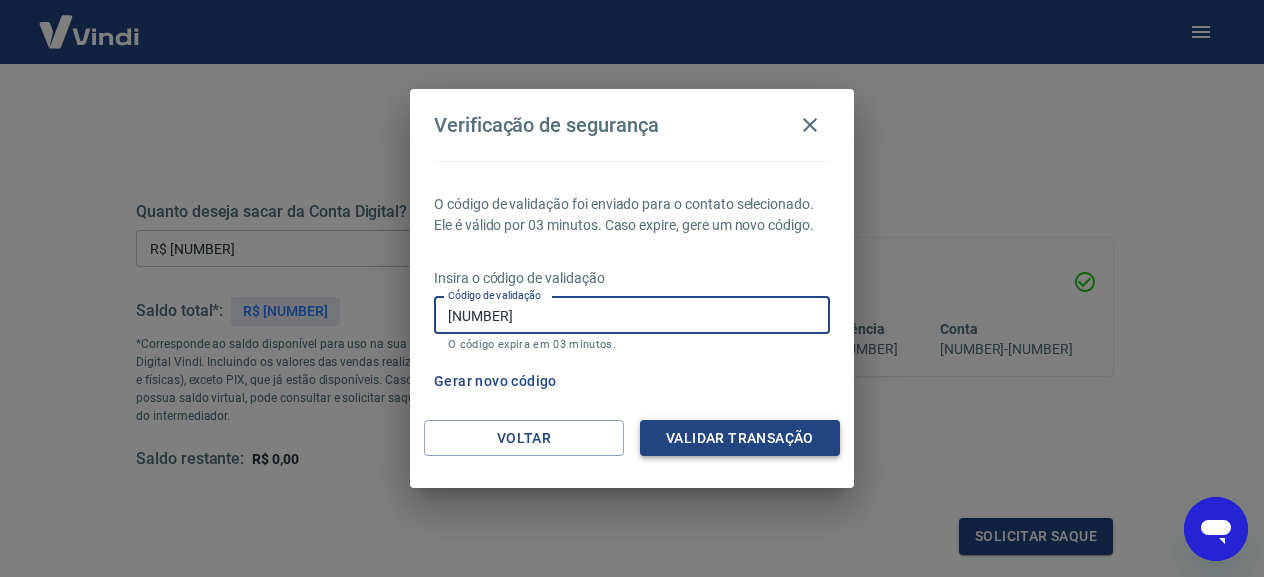 type on "693078" 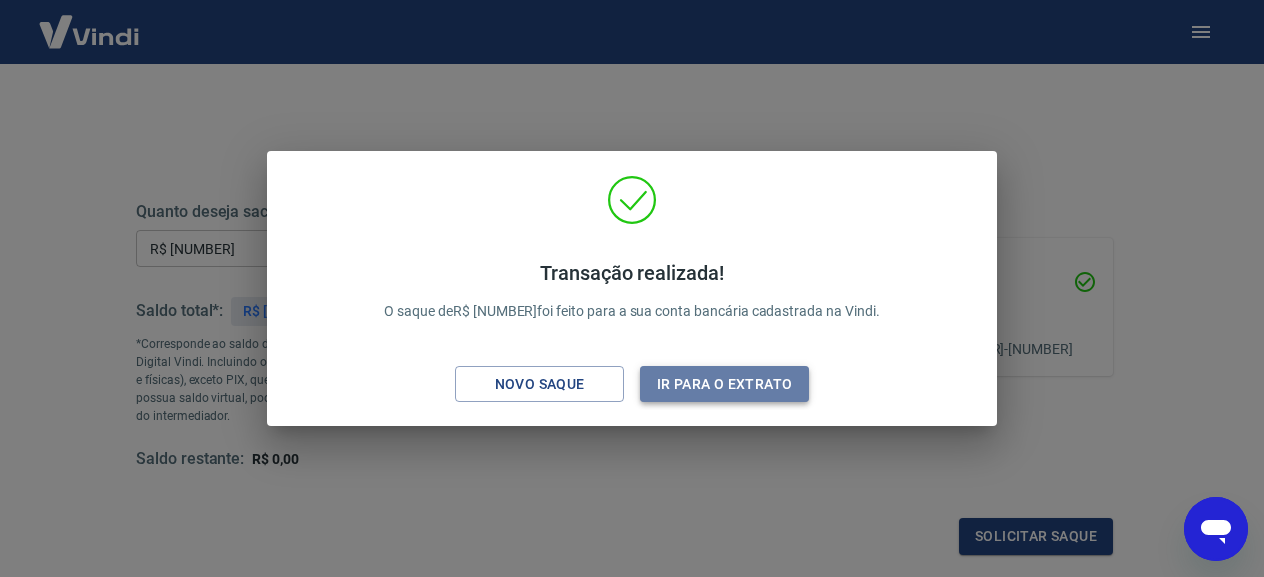 click on "Ir para o extrato" at bounding box center [724, 384] 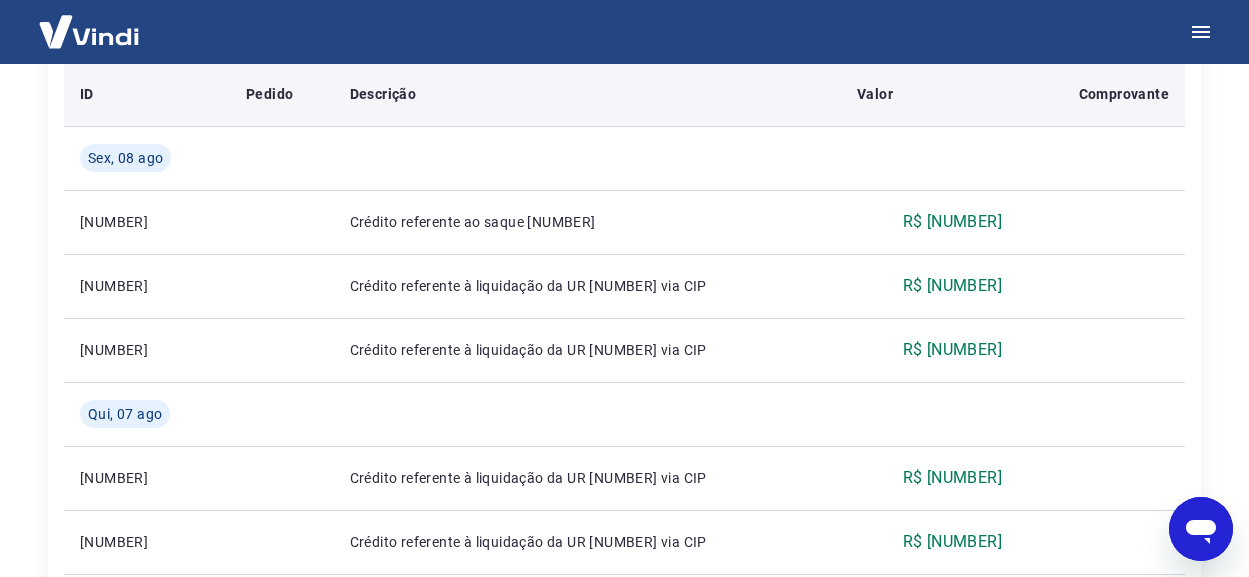 scroll, scrollTop: 500, scrollLeft: 0, axis: vertical 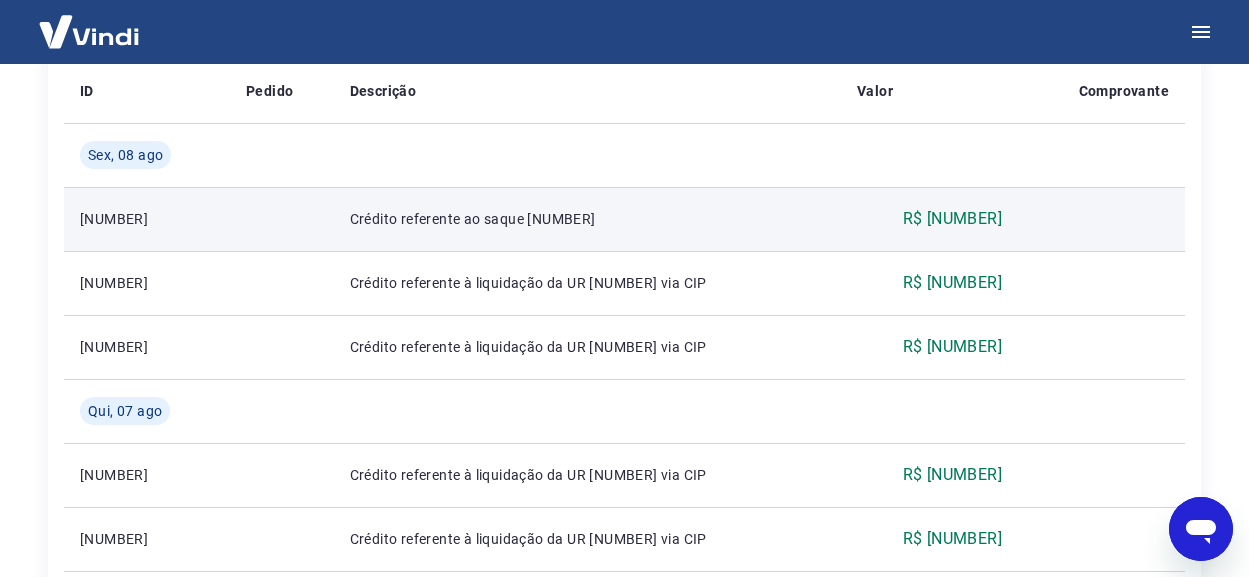 click on "R$ [AMOUNT]" at bounding box center [952, 219] 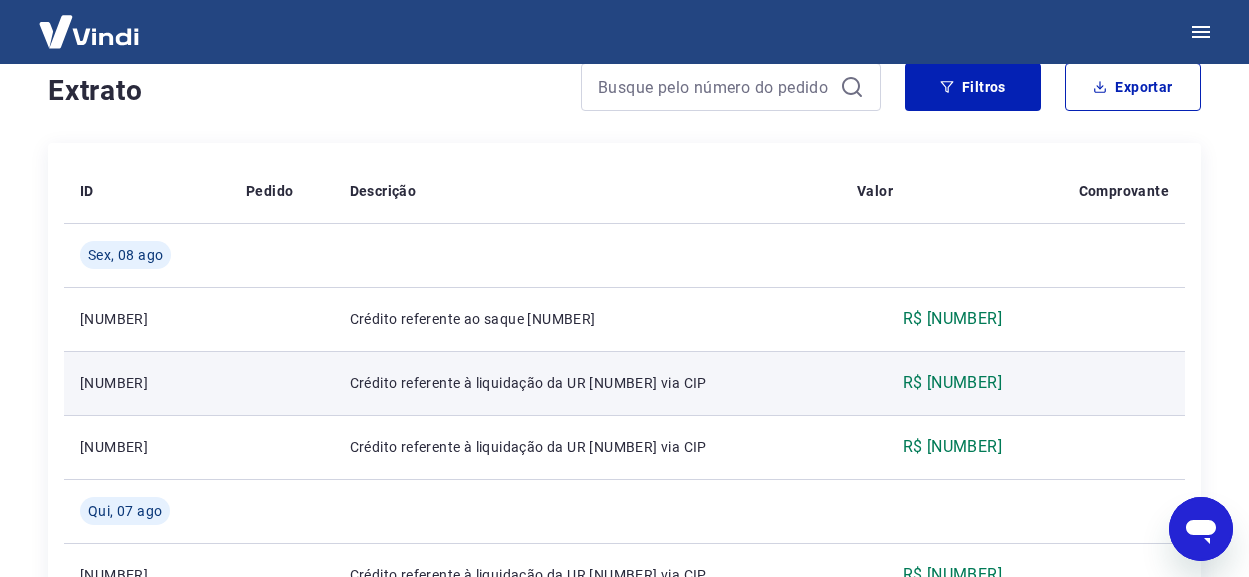 scroll, scrollTop: 0, scrollLeft: 0, axis: both 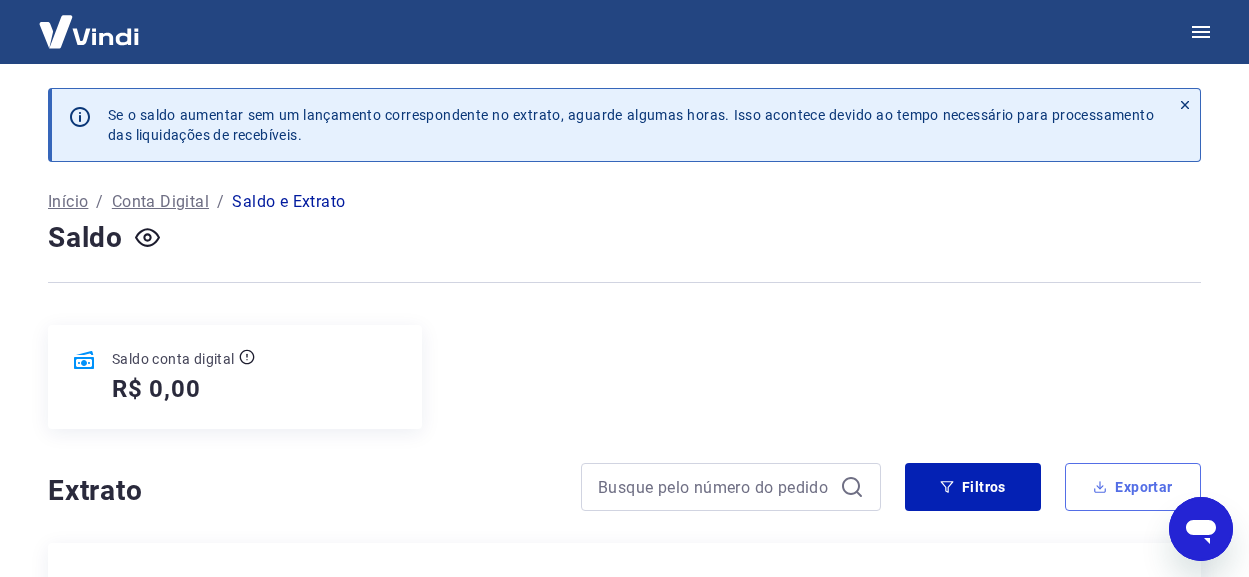 click on "Exportar" at bounding box center (1133, 487) 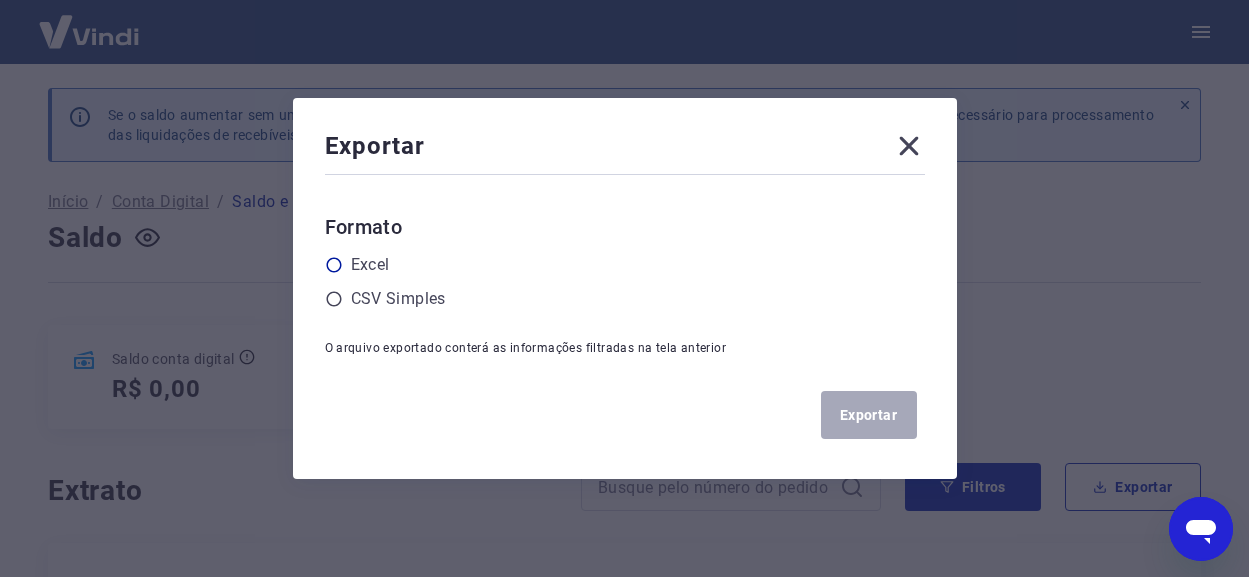 click 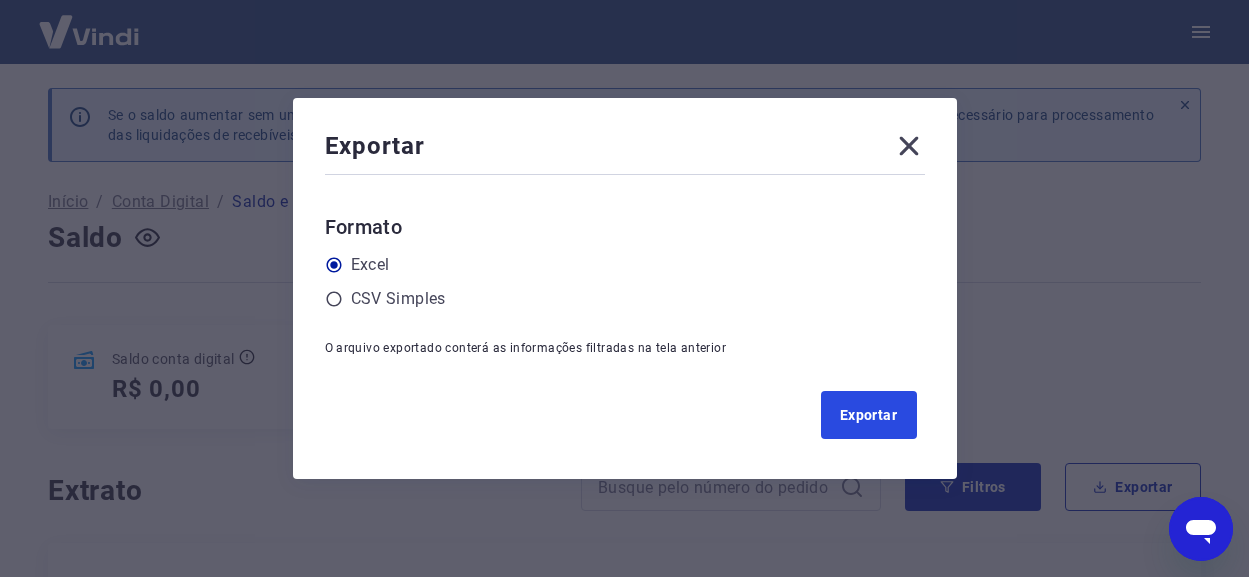 click on "Exportar" at bounding box center (869, 415) 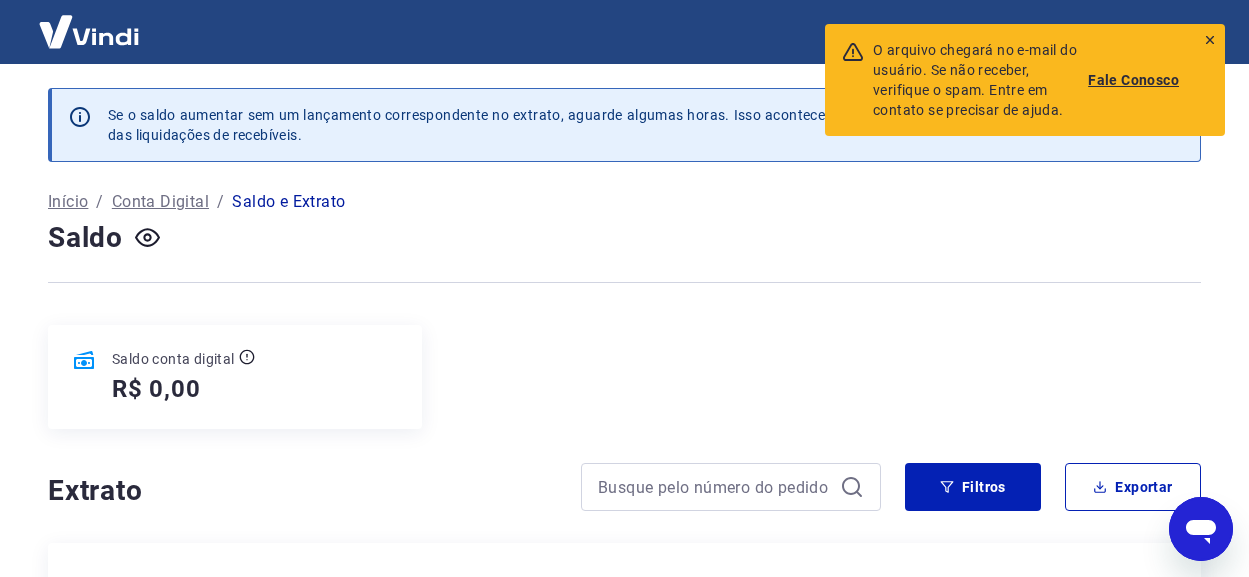 click 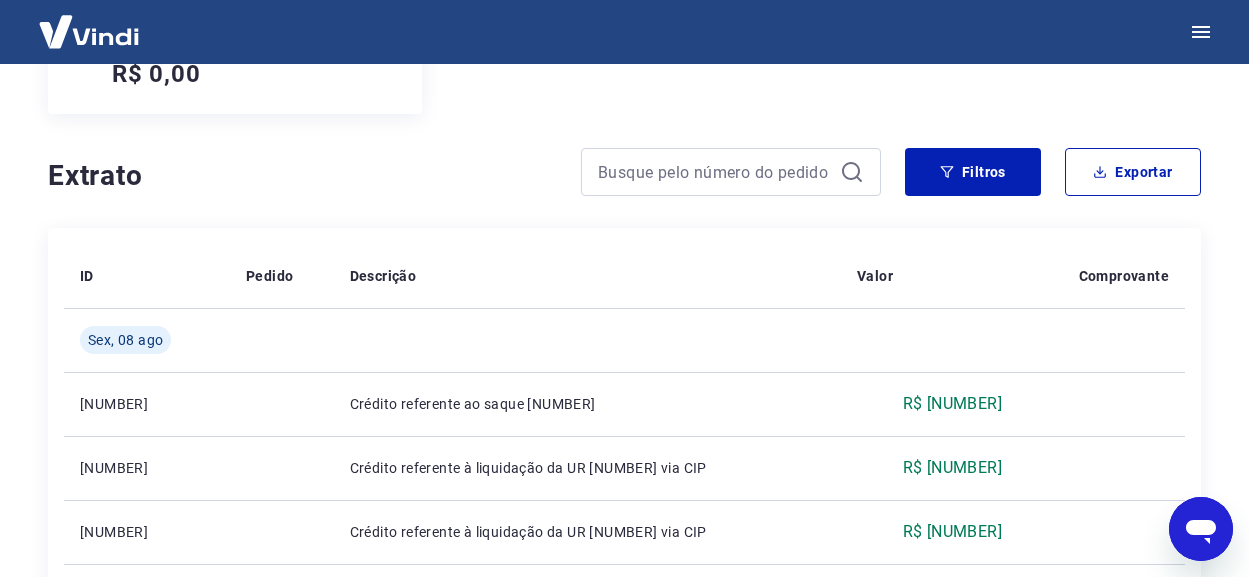 scroll, scrollTop: 300, scrollLeft: 0, axis: vertical 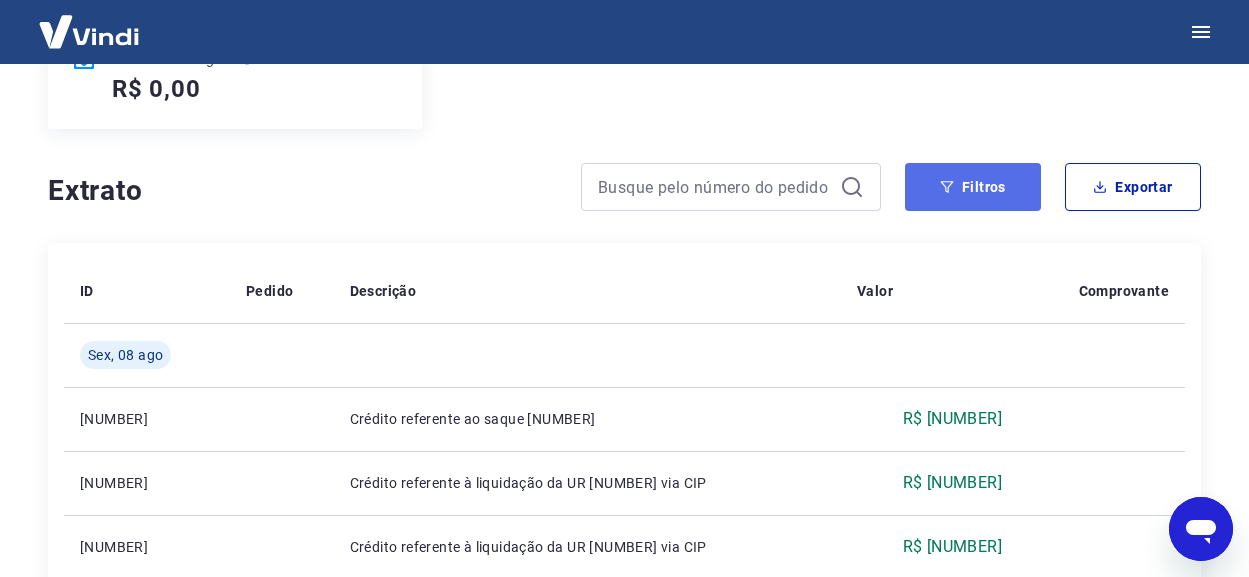 click on "Filtros" at bounding box center [973, 187] 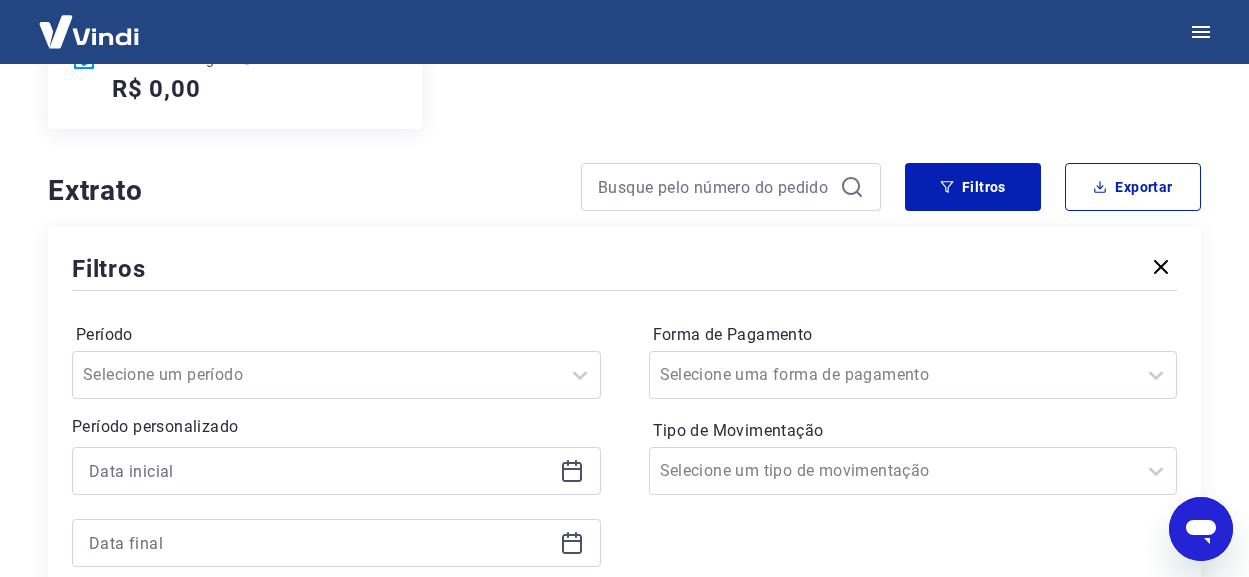 click on "Extrato" at bounding box center [302, 191] 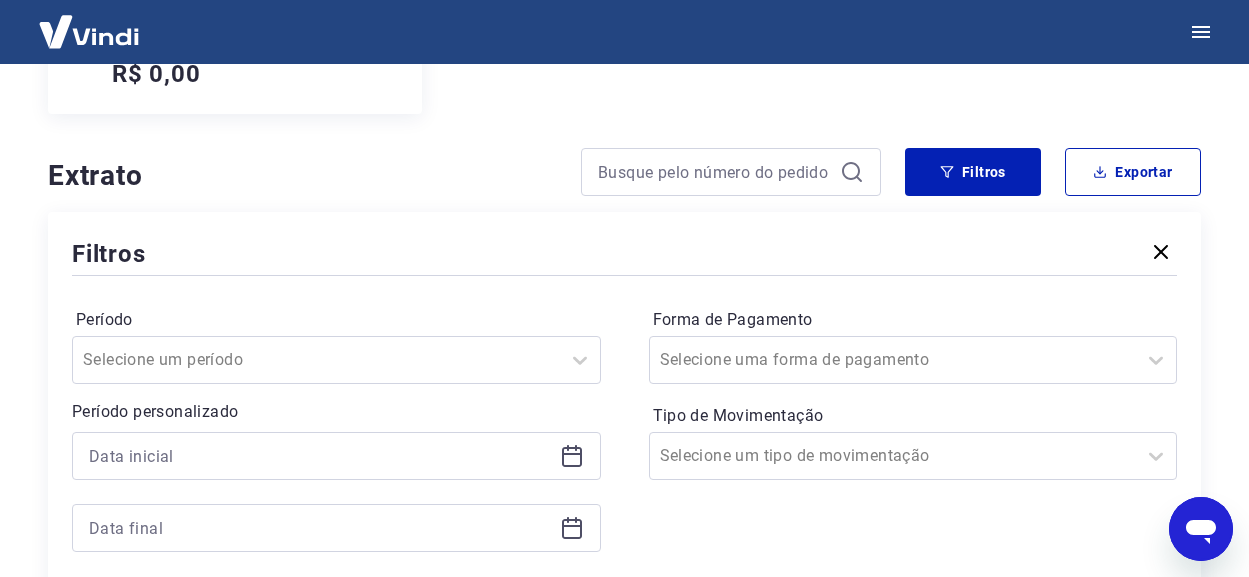 scroll, scrollTop: 300, scrollLeft: 0, axis: vertical 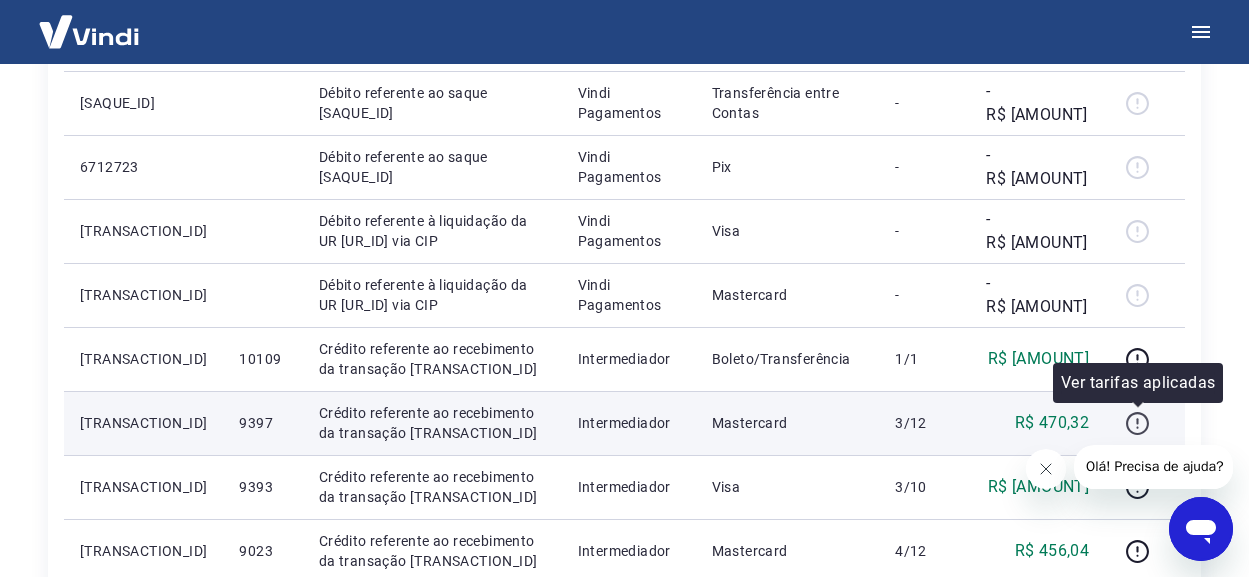 click 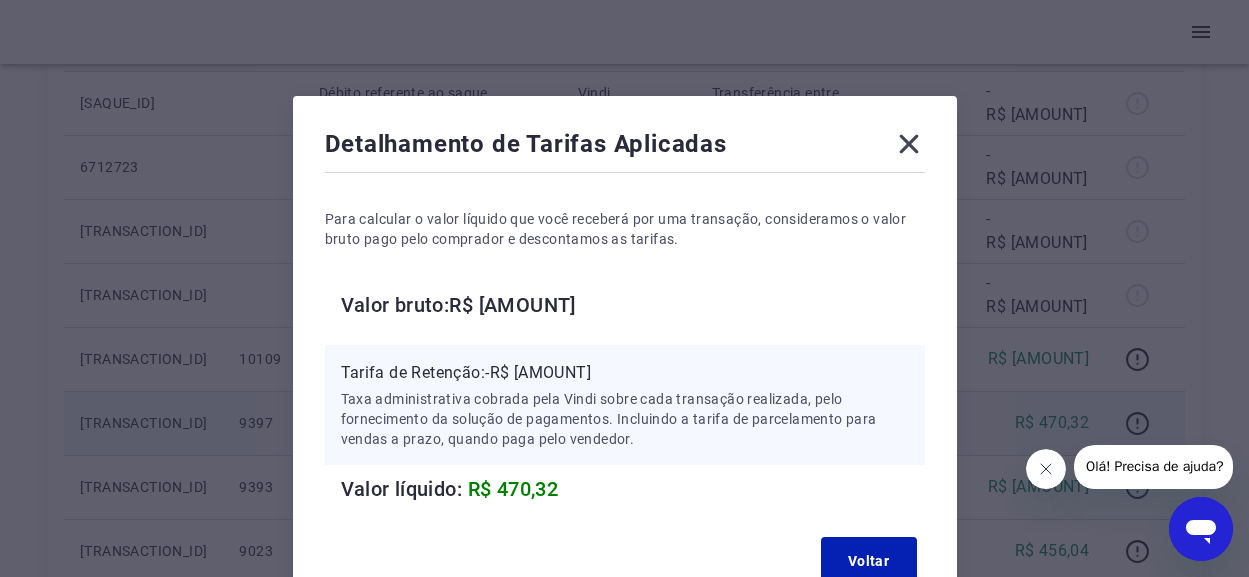 click 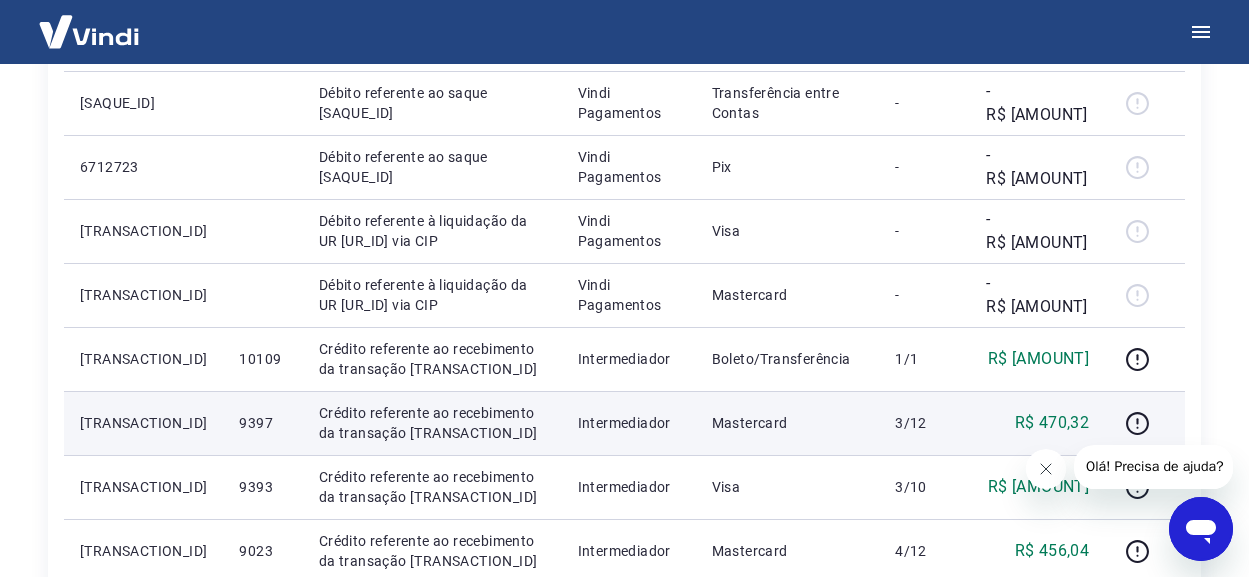 click 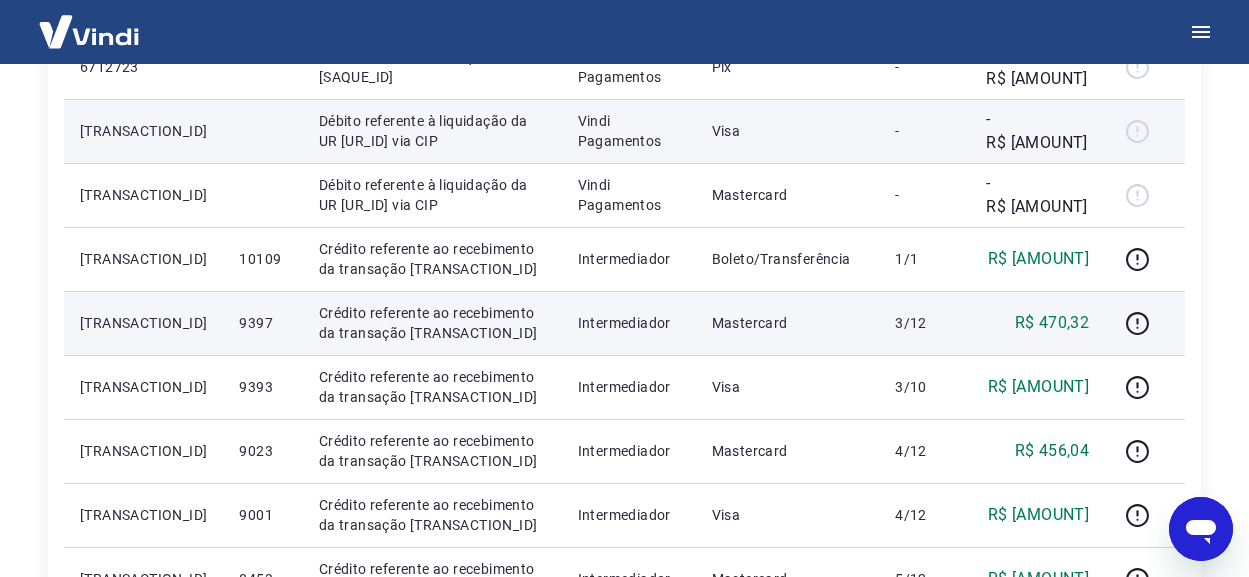 scroll, scrollTop: 500, scrollLeft: 0, axis: vertical 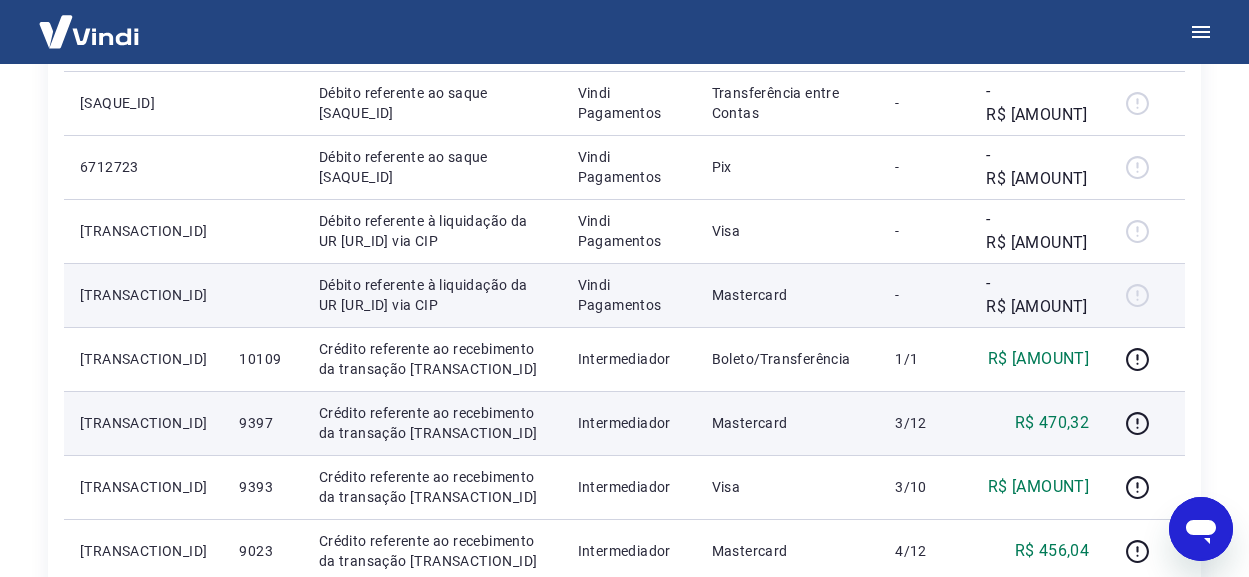 click on "-R$ [AMOUNT]" at bounding box center (1037, 295) 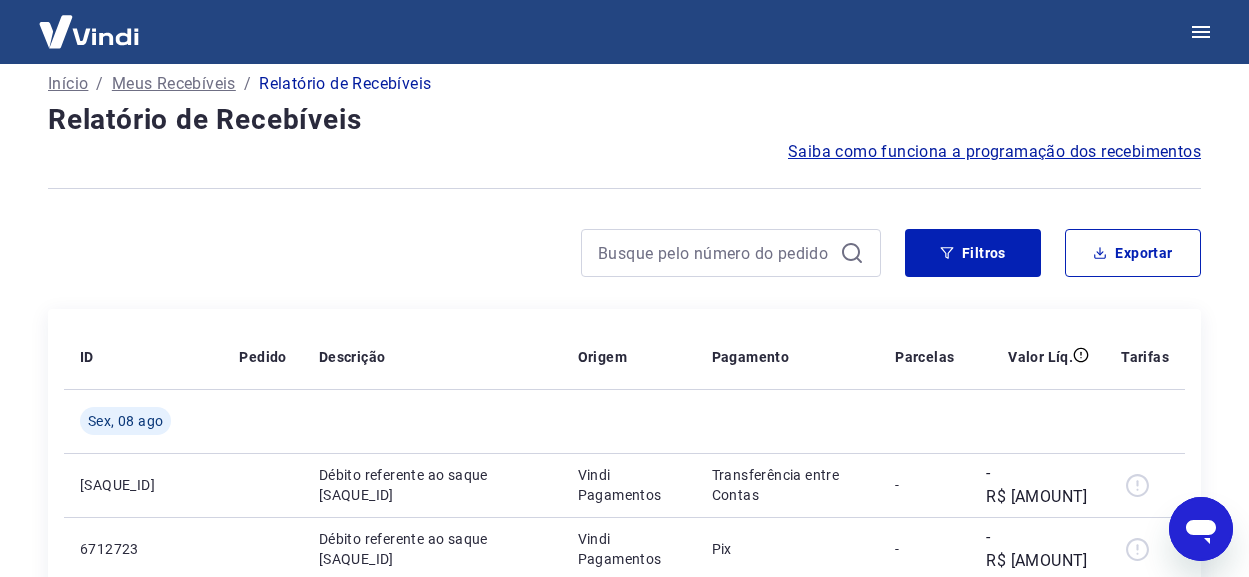 scroll, scrollTop: 0, scrollLeft: 0, axis: both 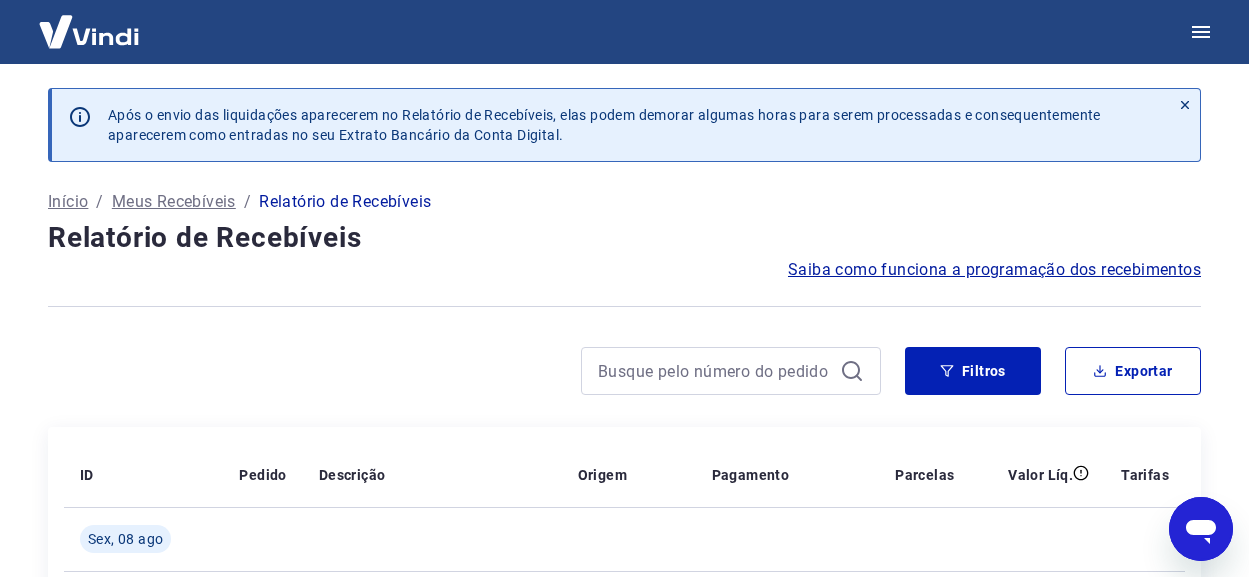click on "Saiba como funciona a programação dos recebimentos" at bounding box center (994, 270) 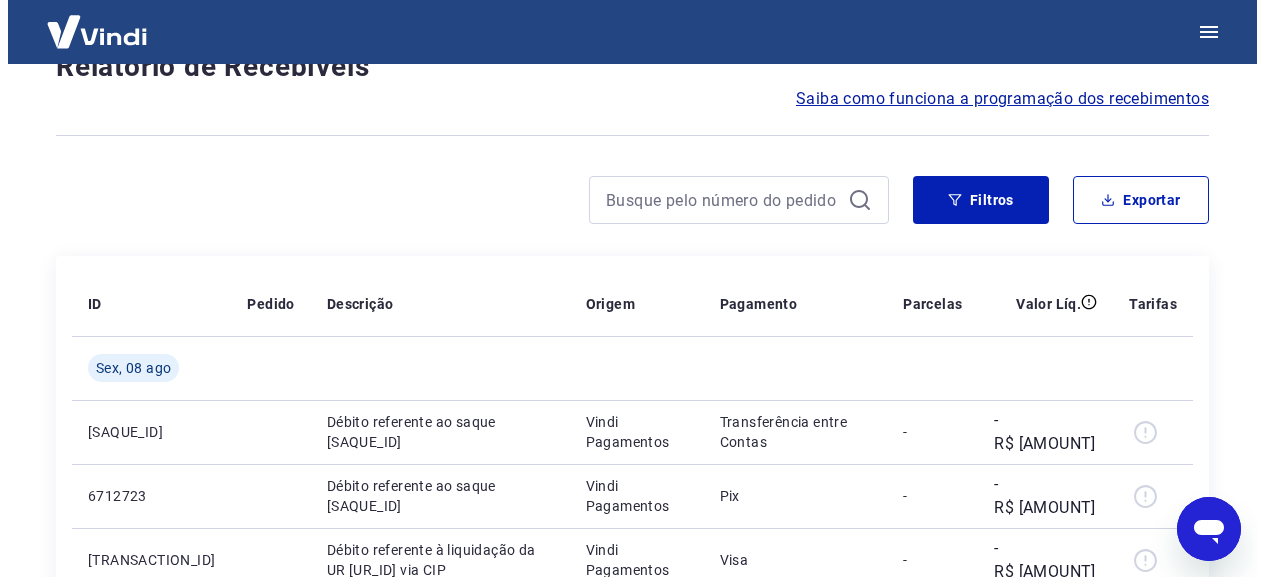 scroll, scrollTop: 0, scrollLeft: 0, axis: both 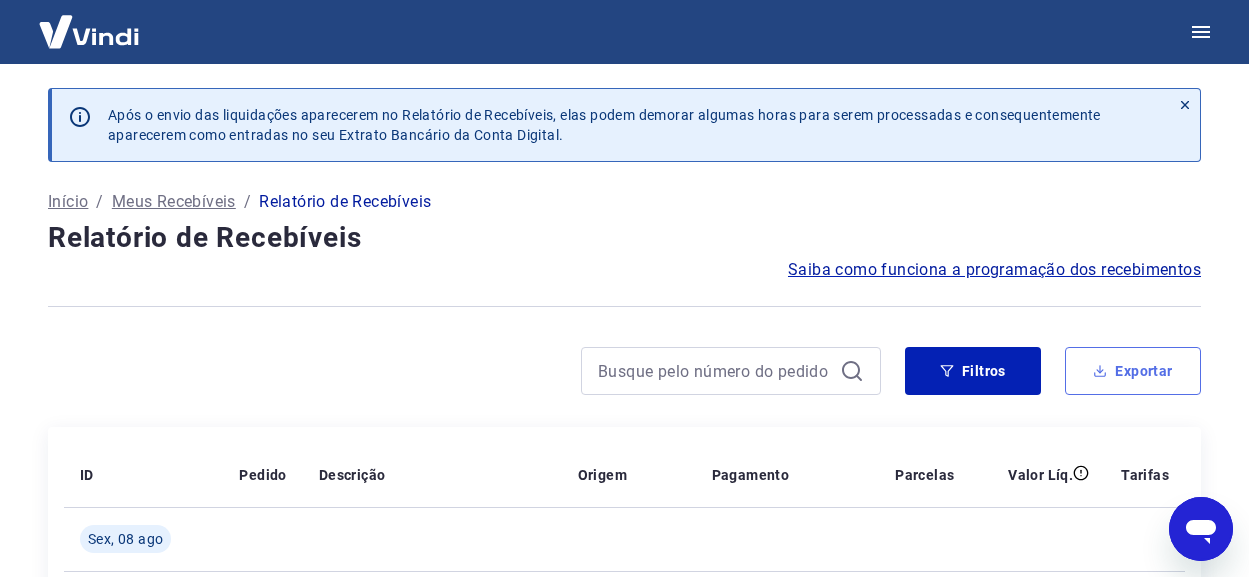click on "Exportar" at bounding box center [1133, 371] 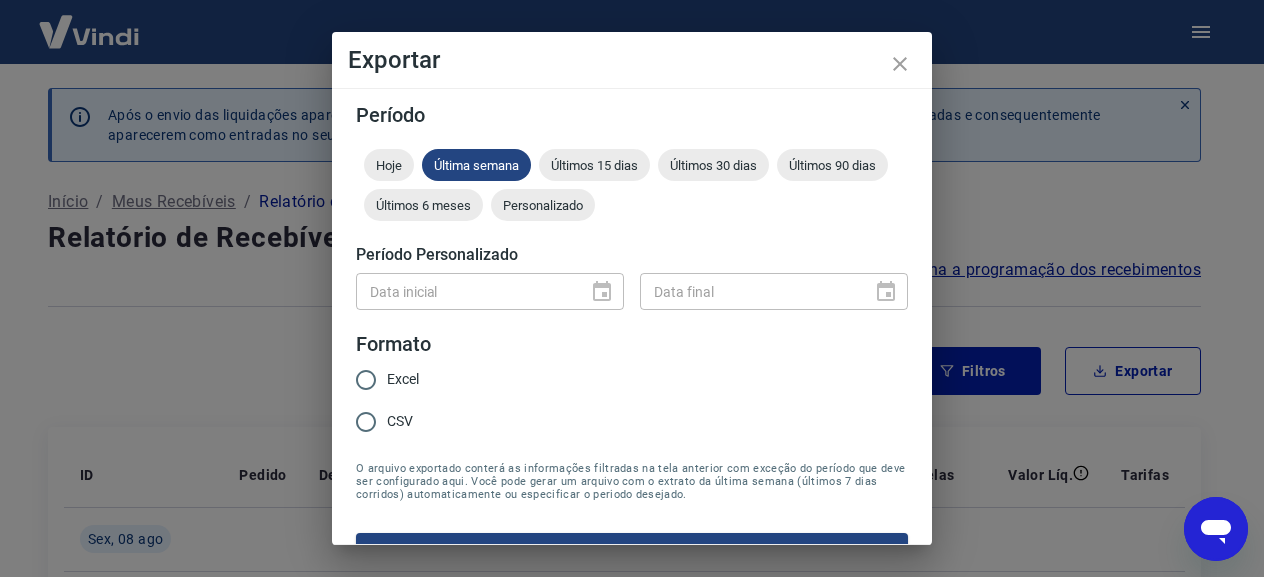 click at bounding box center (596, 292) 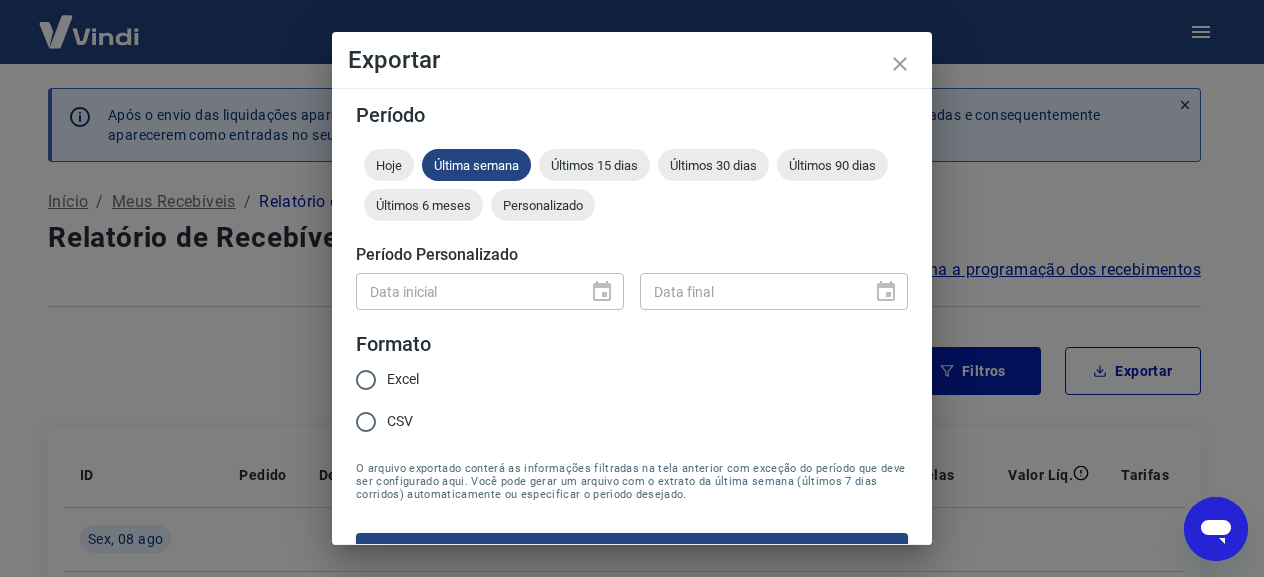 click on "Data inicial" at bounding box center (490, 291) 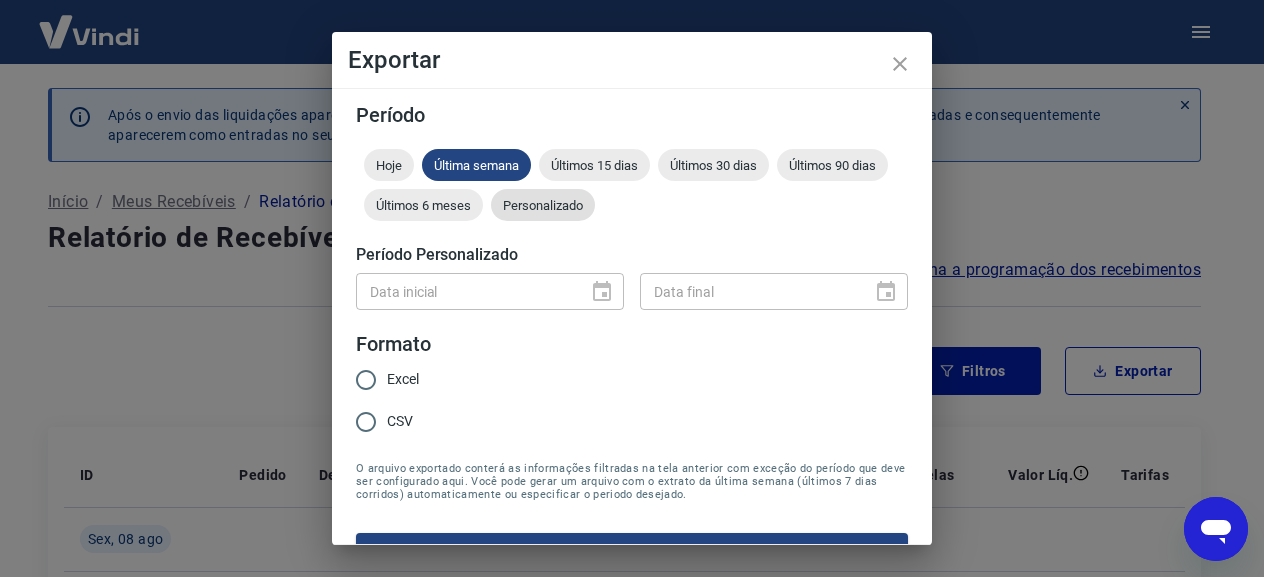 click on "Personalizado" at bounding box center [543, 205] 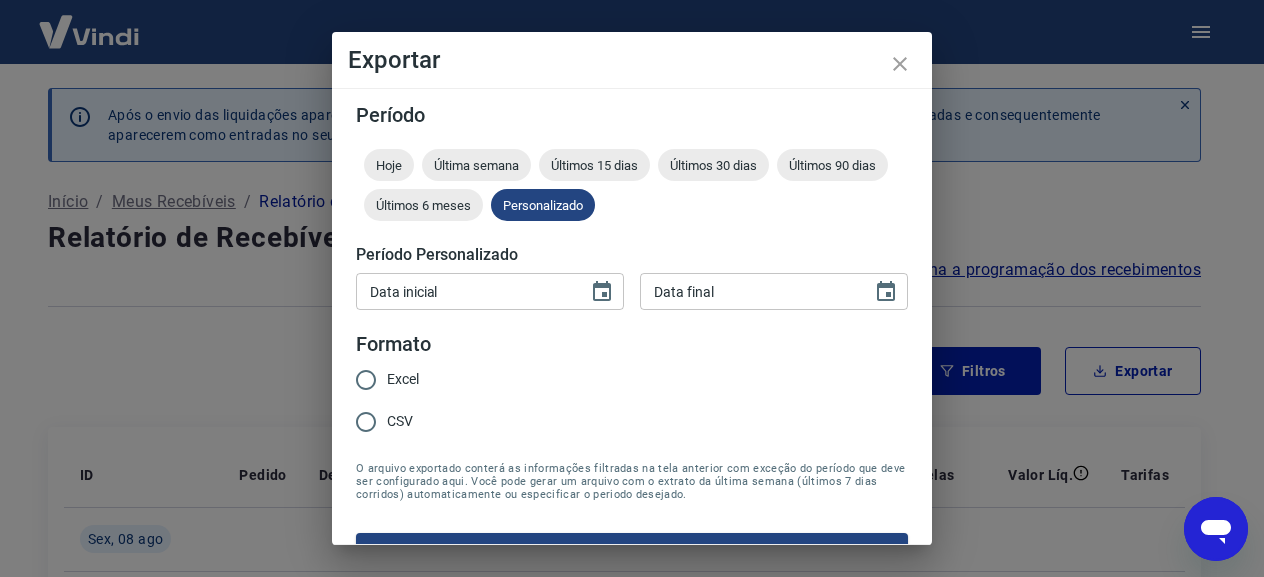click on "Data inicial" at bounding box center [465, 291] 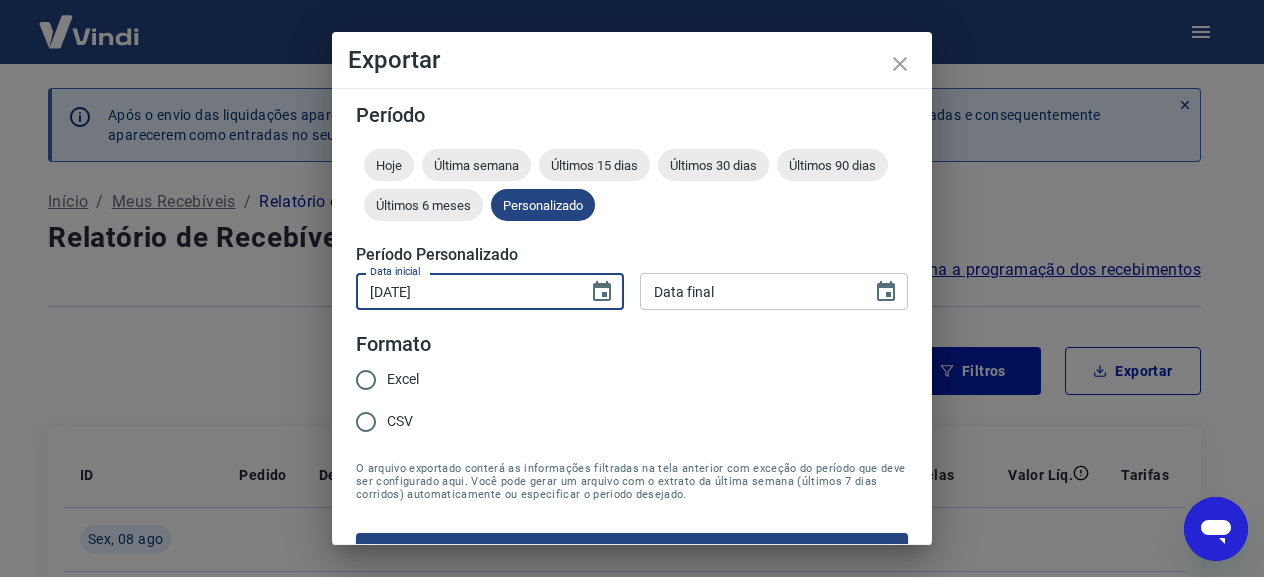 type on "[DATE]" 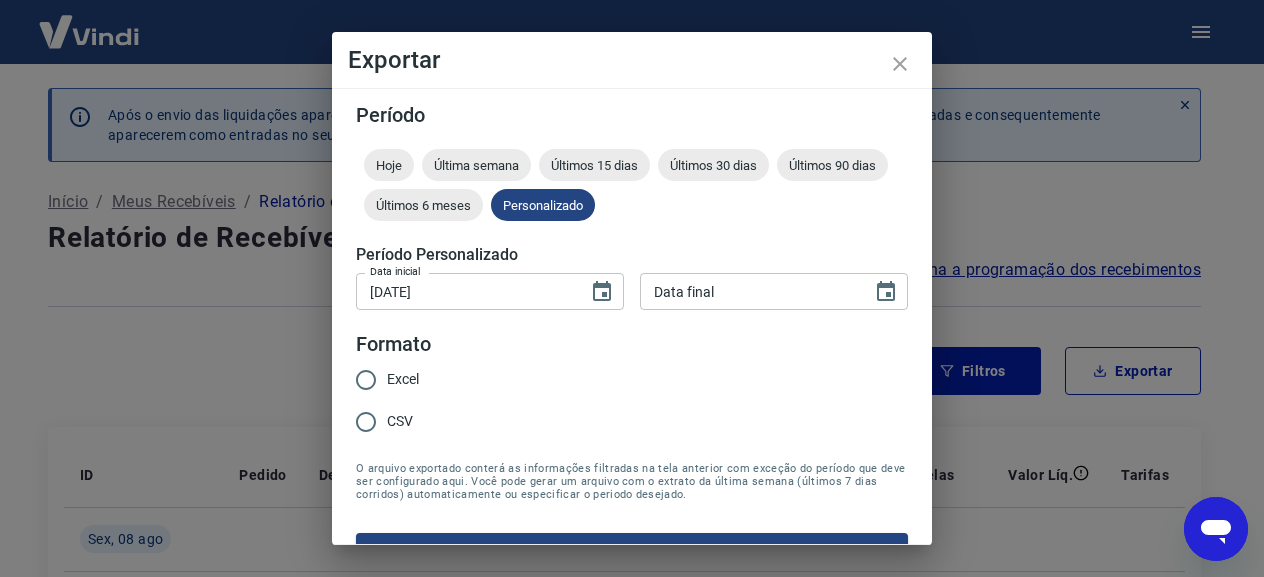 click on "Data final" at bounding box center [774, 291] 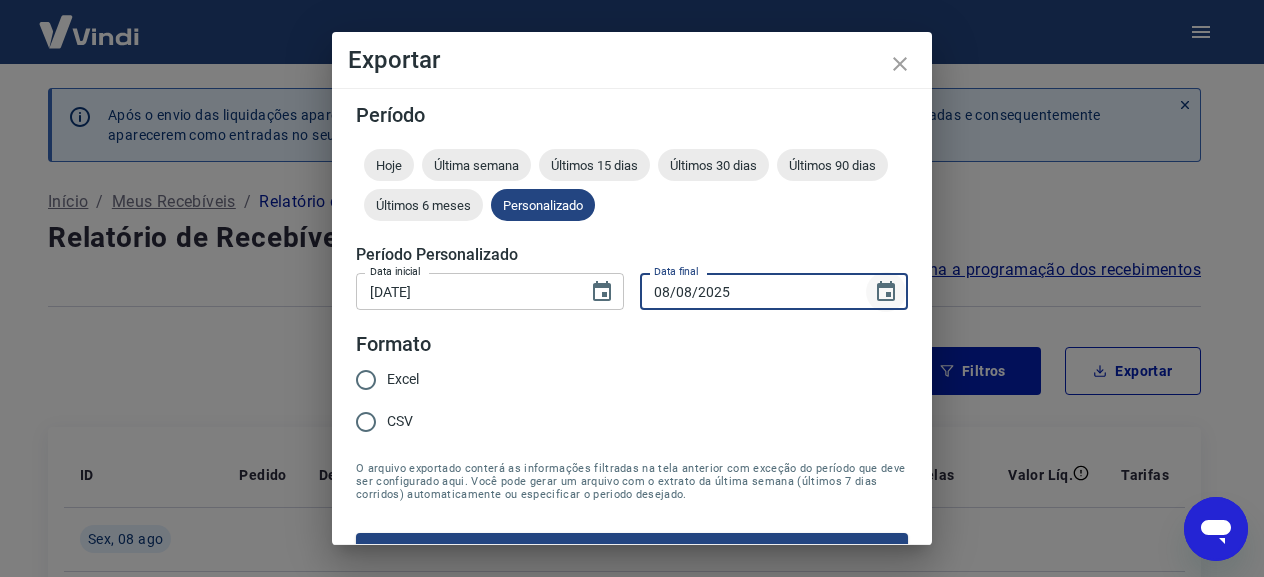 type on "08/08/2025" 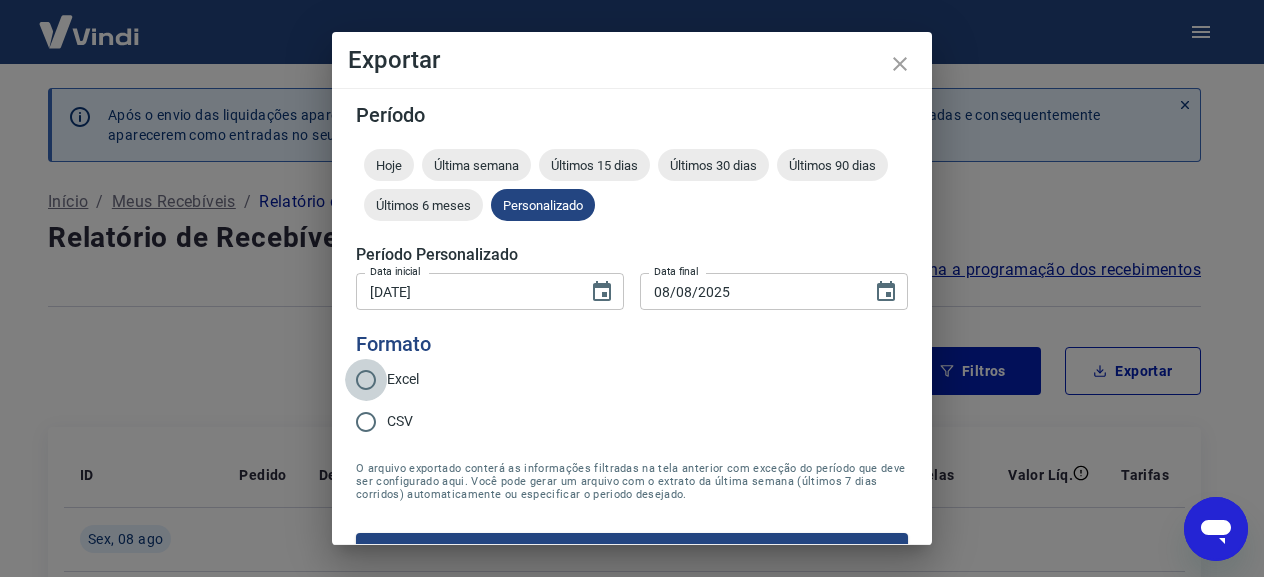 click on "Excel" at bounding box center (366, 380) 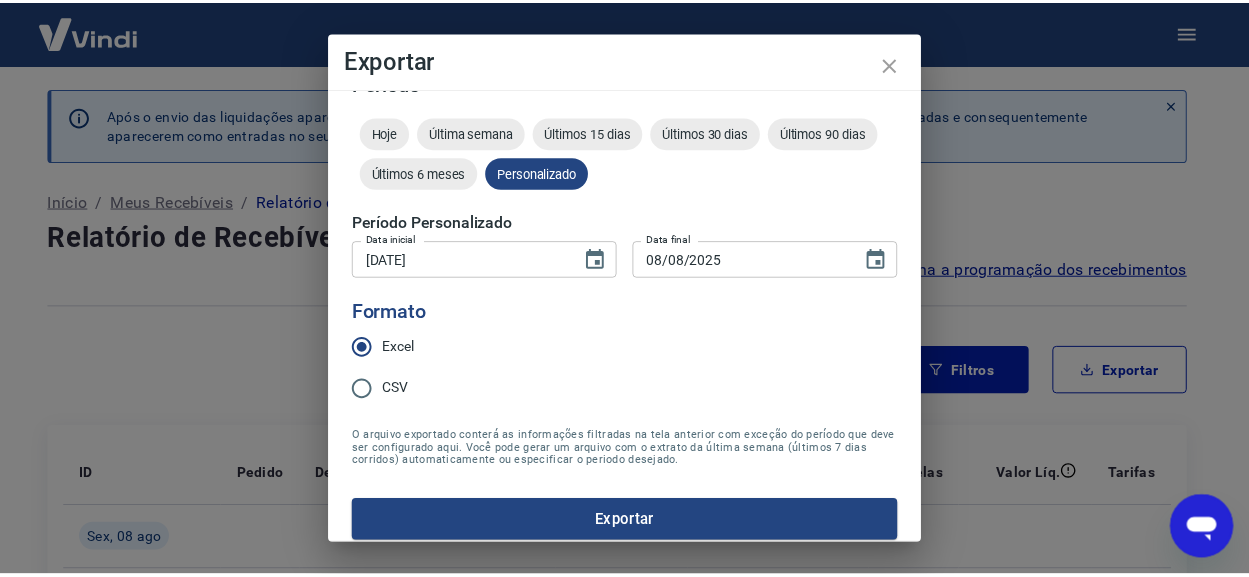 scroll, scrollTop: 47, scrollLeft: 0, axis: vertical 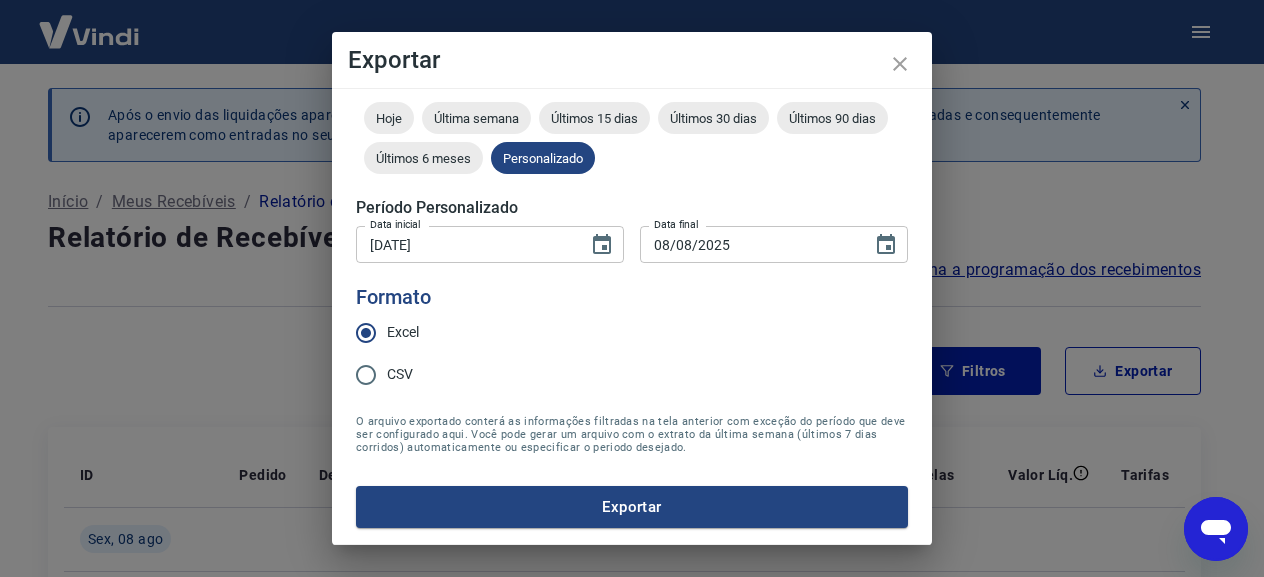 click on "Exportar" at bounding box center [632, 507] 